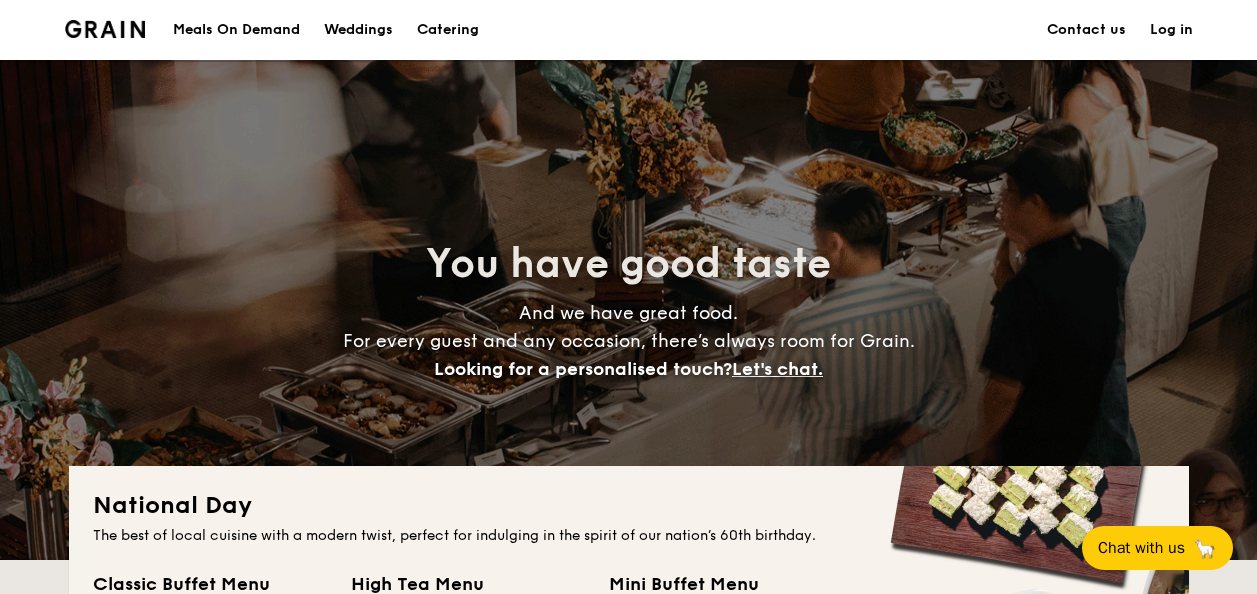 scroll, scrollTop: 0, scrollLeft: 0, axis: both 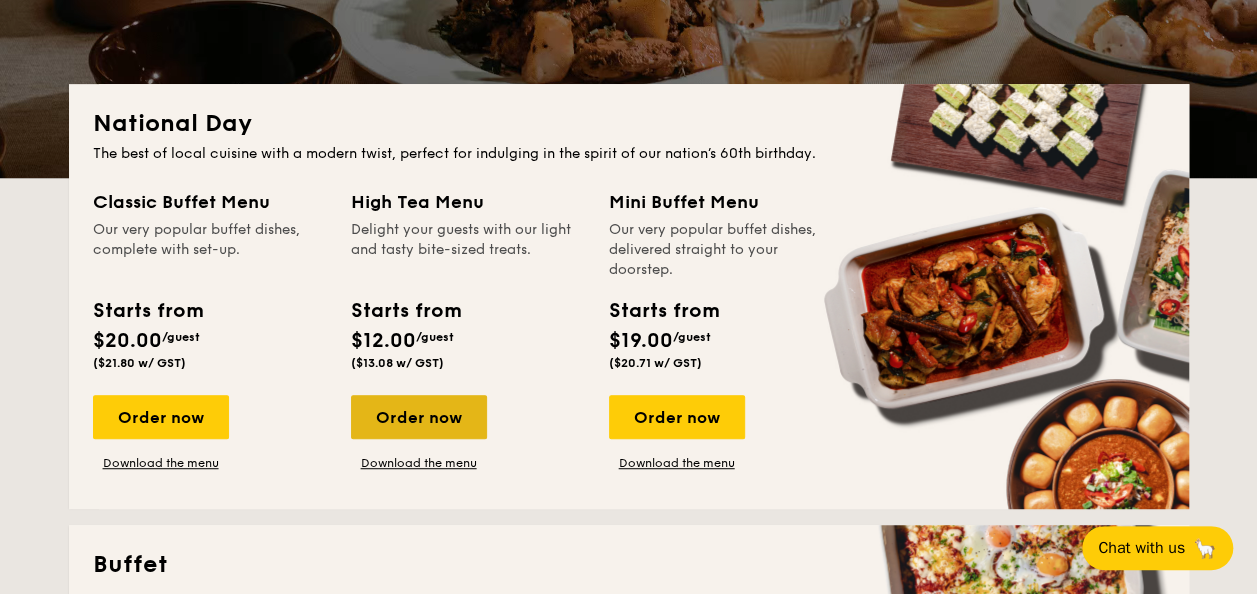 click on "Order now" at bounding box center (419, 417) 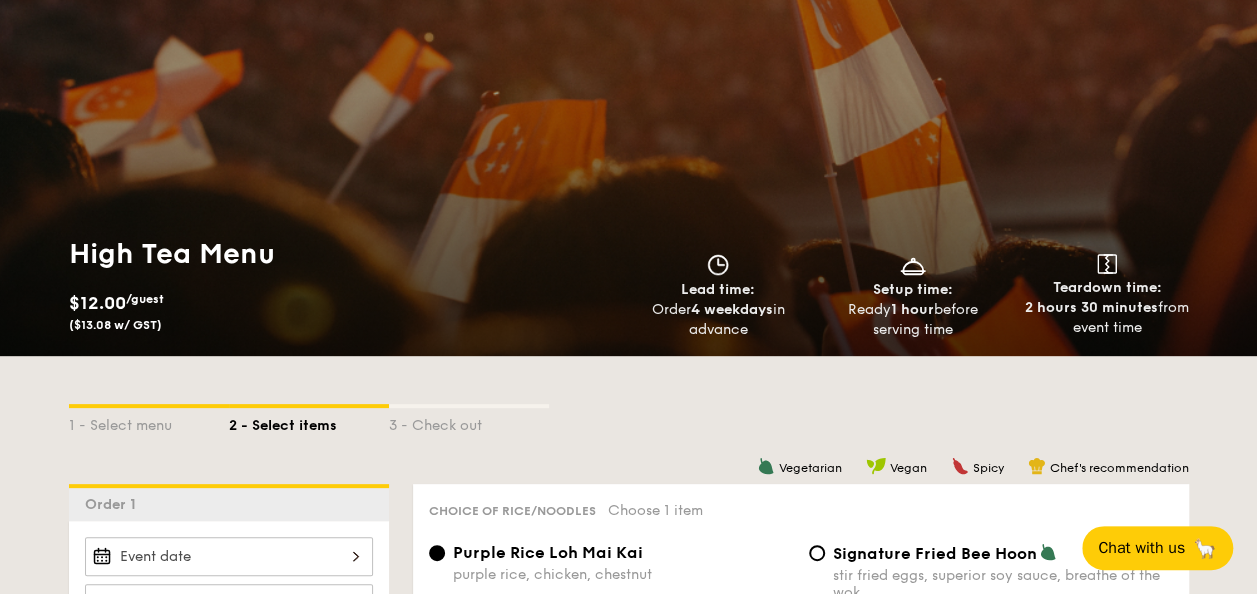 scroll, scrollTop: 0, scrollLeft: 0, axis: both 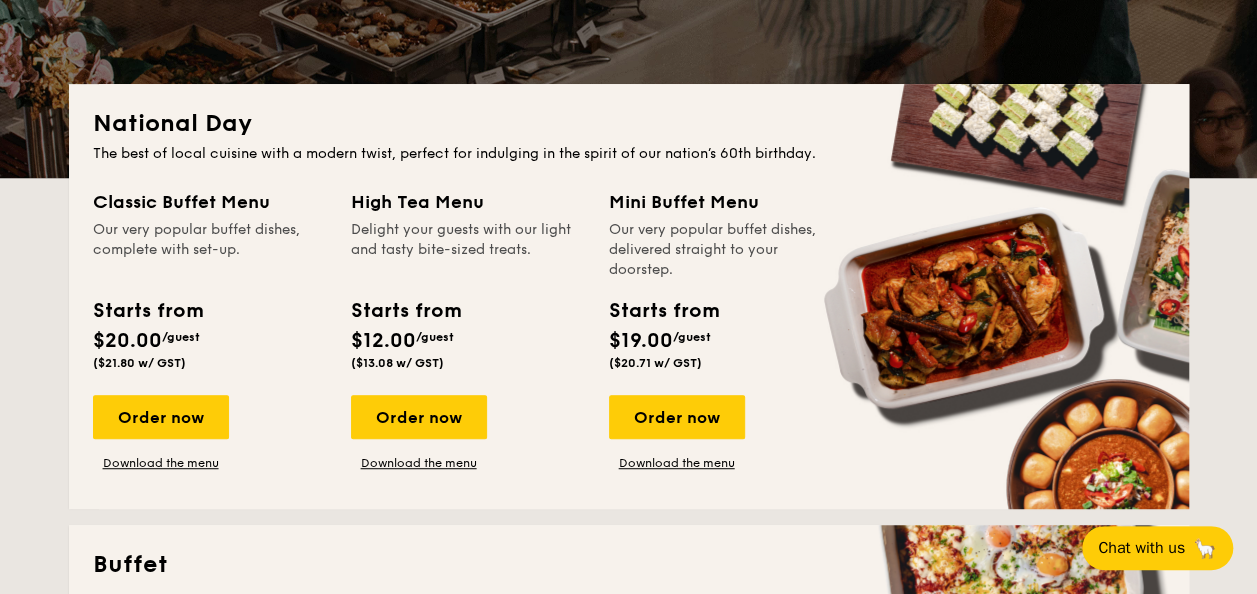 drag, startPoint x: 1256, startPoint y: 76, endPoint x: 1271, endPoint y: 110, distance: 37.161808 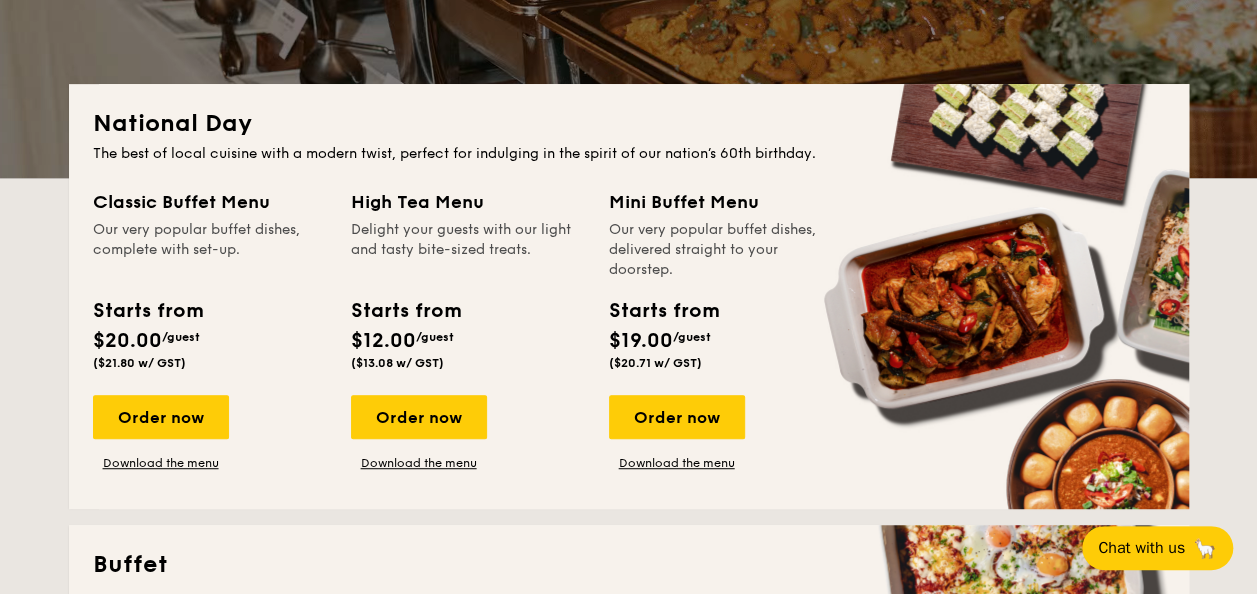 click on "Meals On Demand
Weddings
Catering
Contact us Log in You have good taste And we have great food.  For every guest and any occasion, there’s always room for Grain. Looking for a personalised touch?  Let's chat. National Day The best of local cuisine with a modern twist, perfect for indulging in the spirit of our nation’s 60th birthday.
Classic Buffet Menu
Our very popular buffet dishes, complete with set-up.
Starts from
$20.00
/guest
($21.80 w/ GST)
Order now
Download the menu
High Tea Menu
Delight your guests with our light and tasty bite-sized treats.
Starts from
$12.00
/guest
($13.08 w/ GST)
Order now
Download the menu
Buffet" at bounding box center [628, 2329] 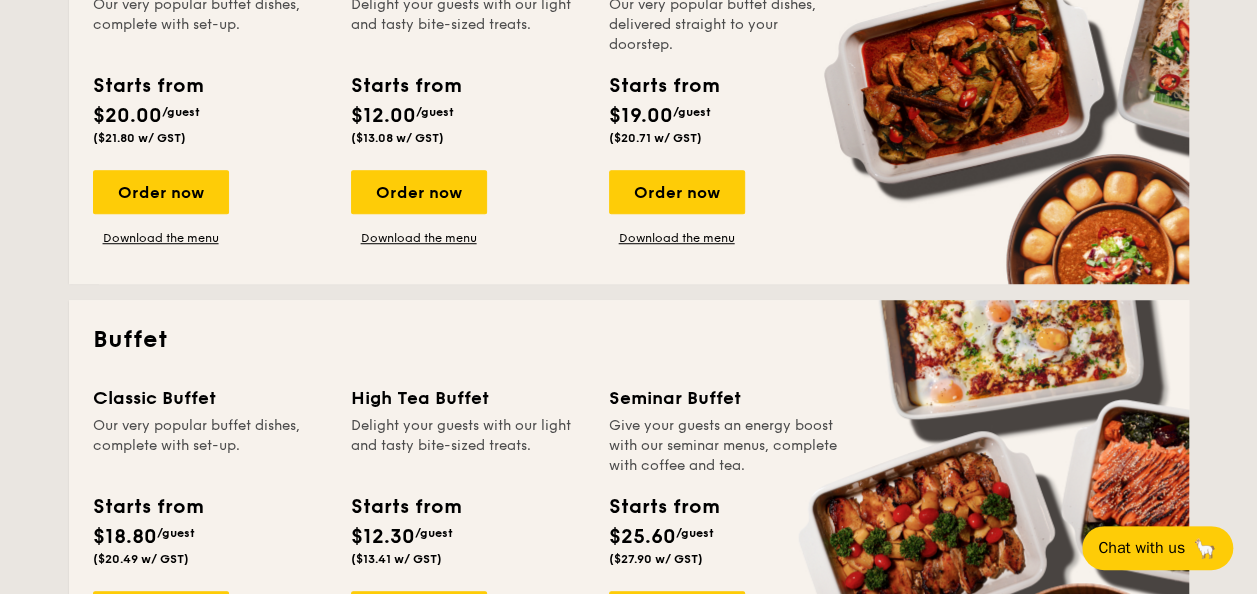scroll, scrollTop: 752, scrollLeft: 0, axis: vertical 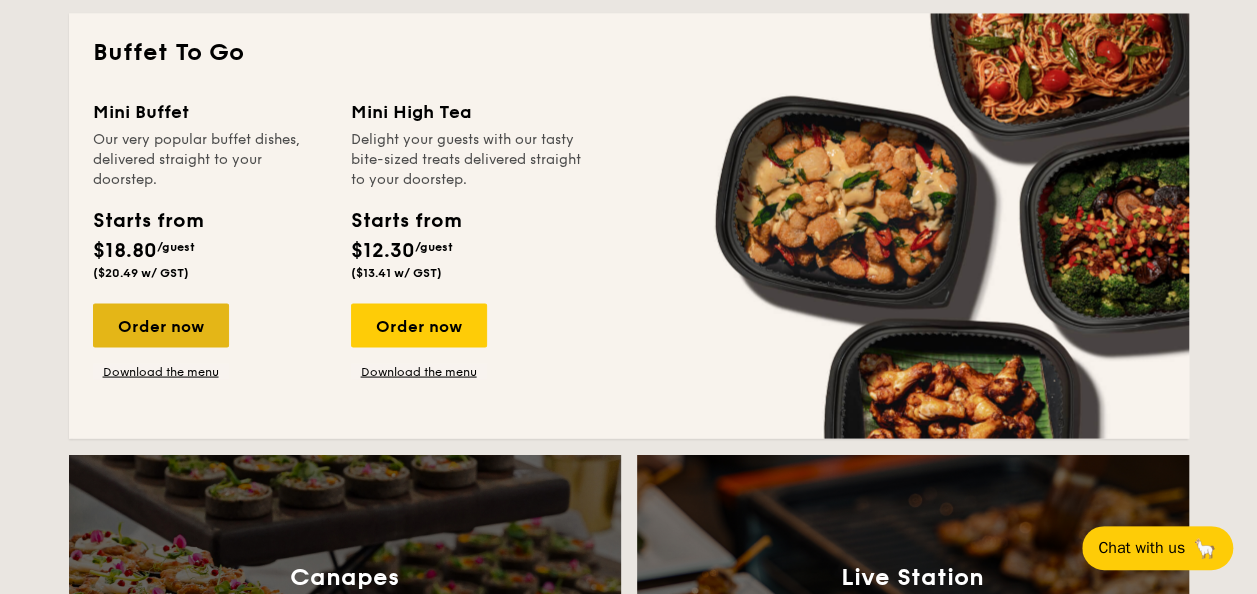 click on "Order now" at bounding box center [161, 325] 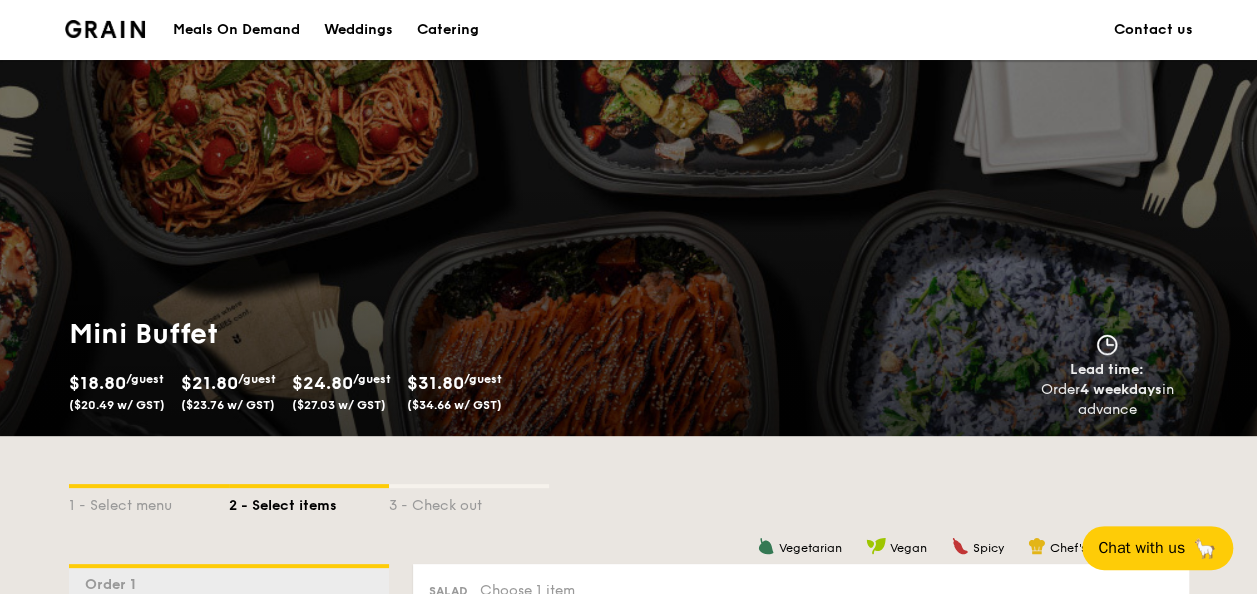 scroll, scrollTop: 519, scrollLeft: 0, axis: vertical 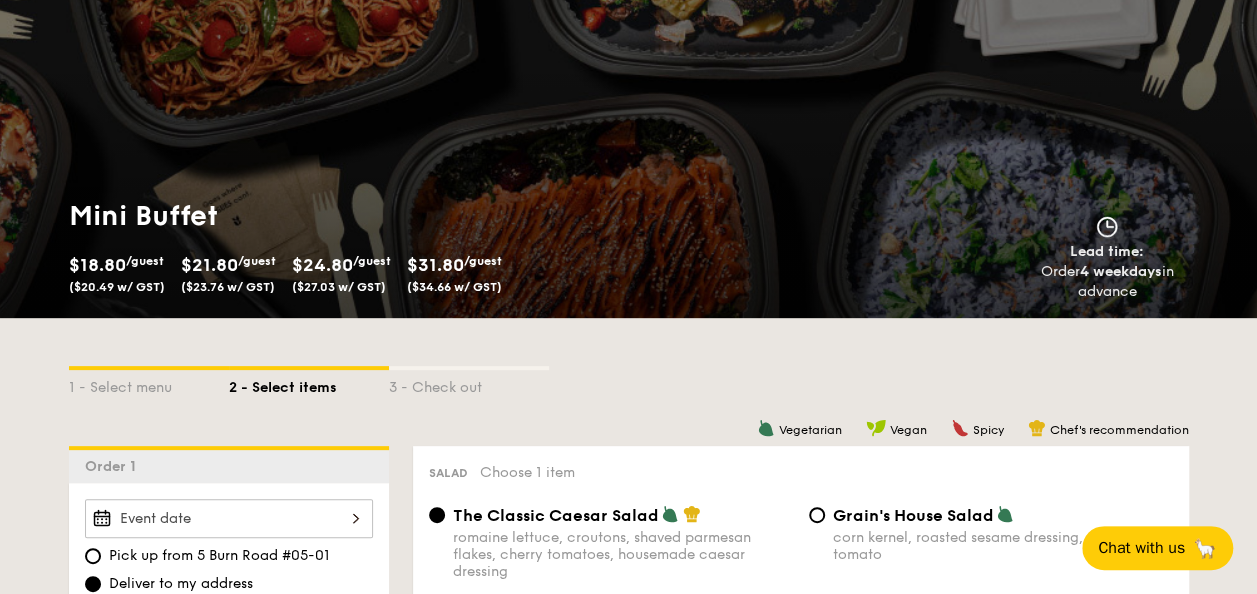 drag, startPoint x: 1239, startPoint y: 3, endPoint x: 720, endPoint y: 185, distance: 549.9864 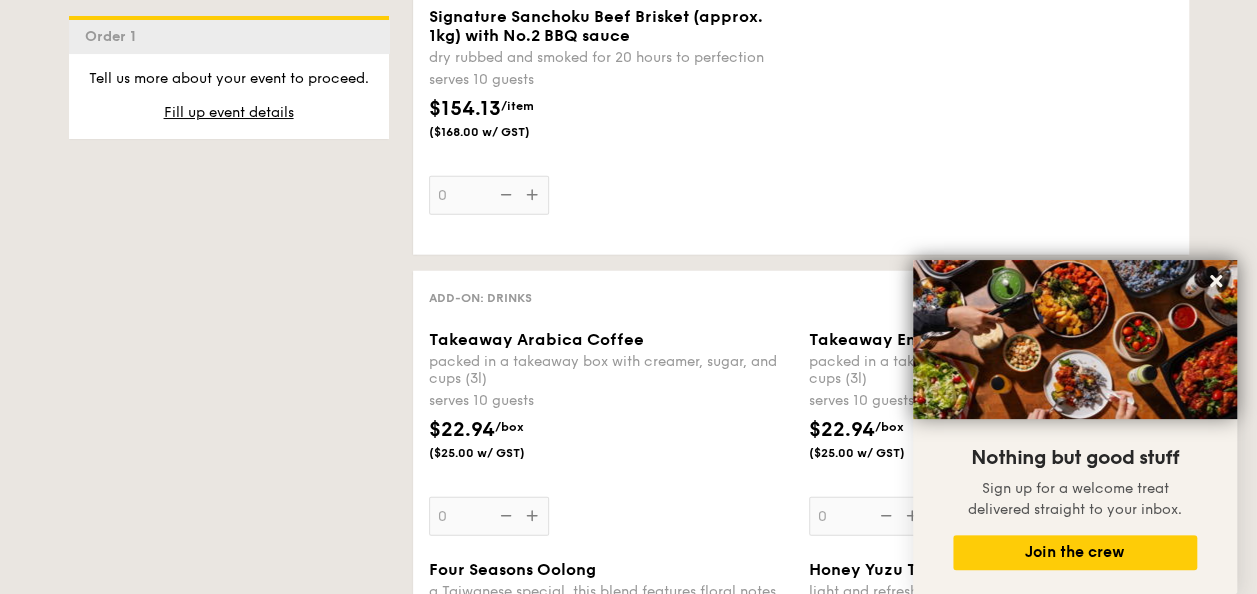 scroll, scrollTop: 2498, scrollLeft: 0, axis: vertical 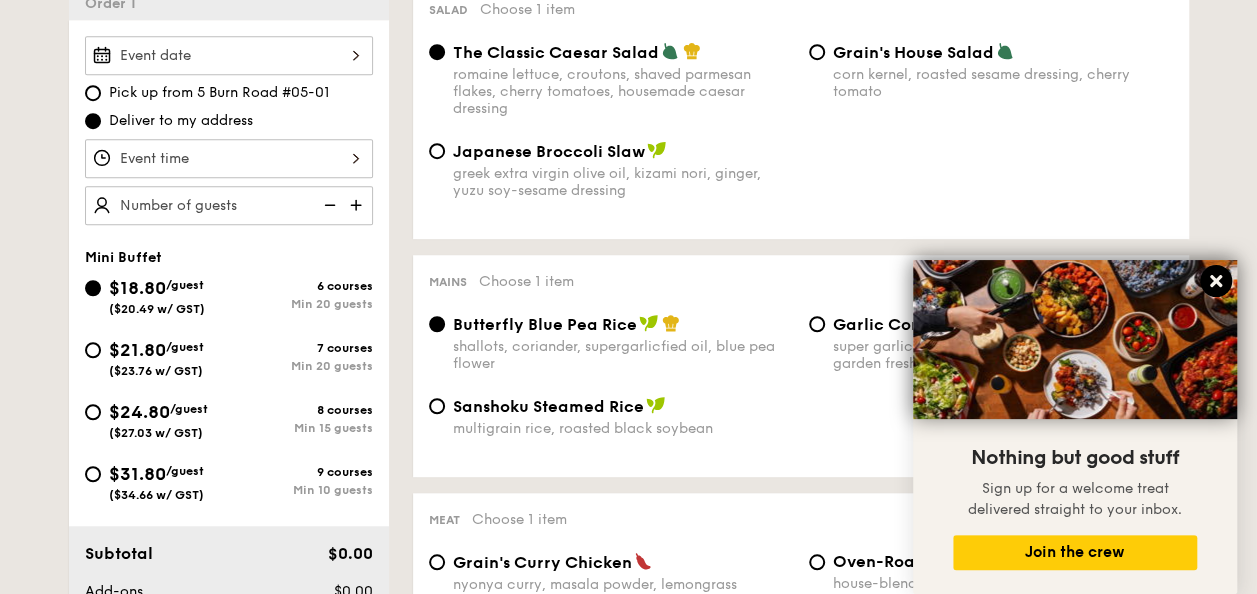 drag, startPoint x: 1214, startPoint y: 279, endPoint x: 1224, endPoint y: 276, distance: 10.440307 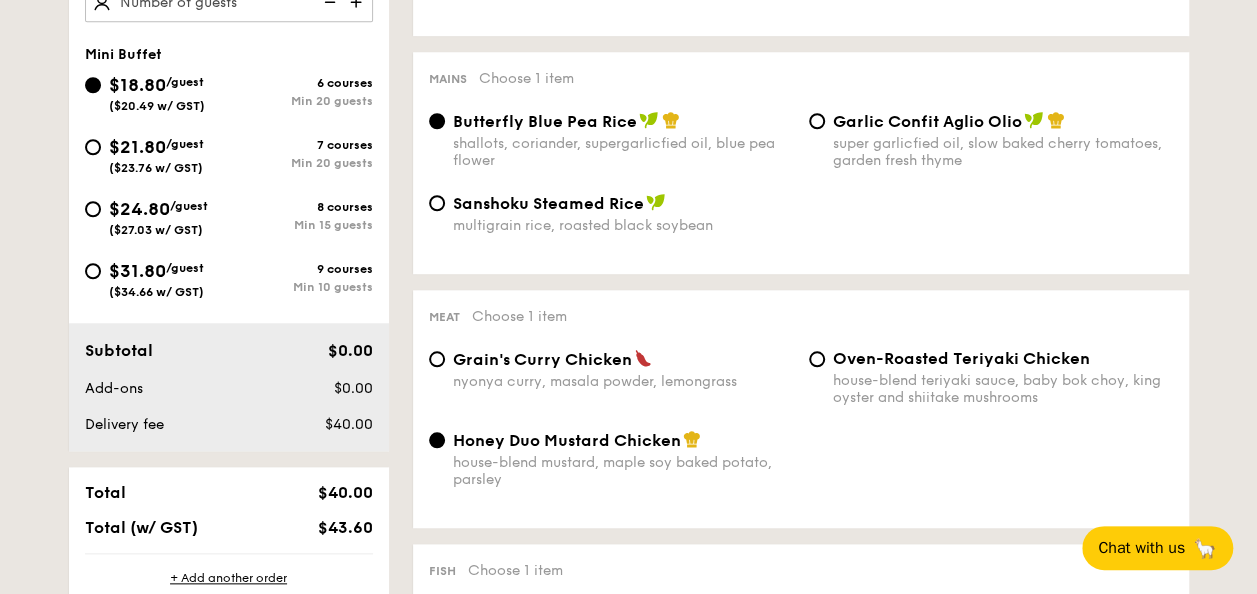 scroll, scrollTop: 796, scrollLeft: 0, axis: vertical 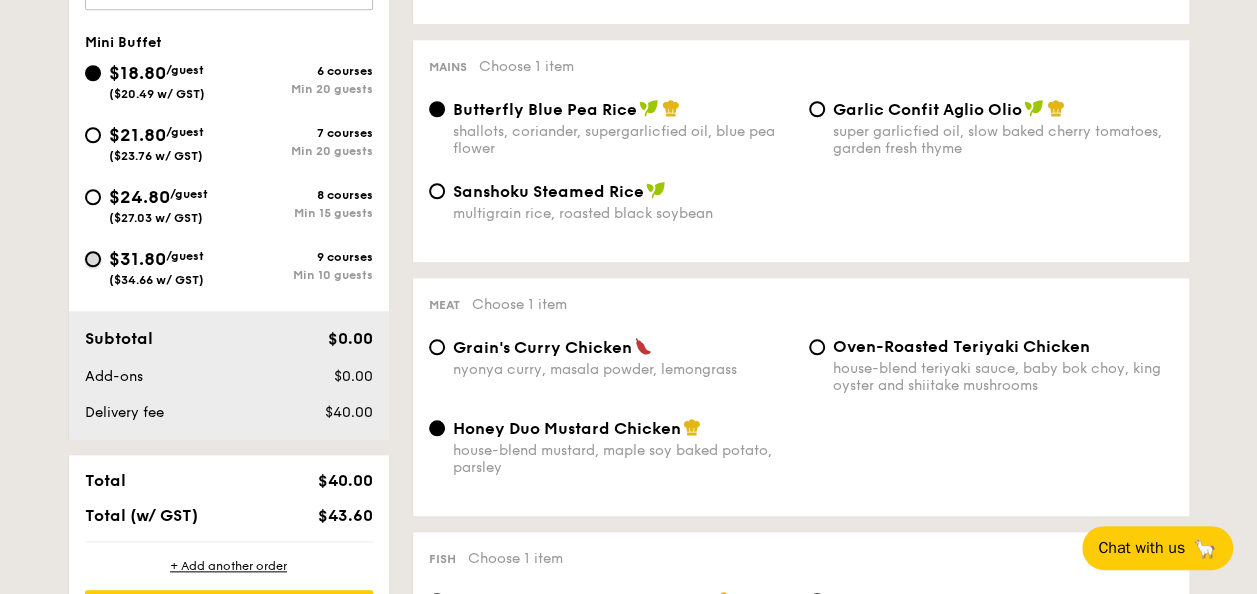 click on "$31.80
/guest
($34.66 w/ GST)
9 courses
Min 10 guests" at bounding box center (93, 259) 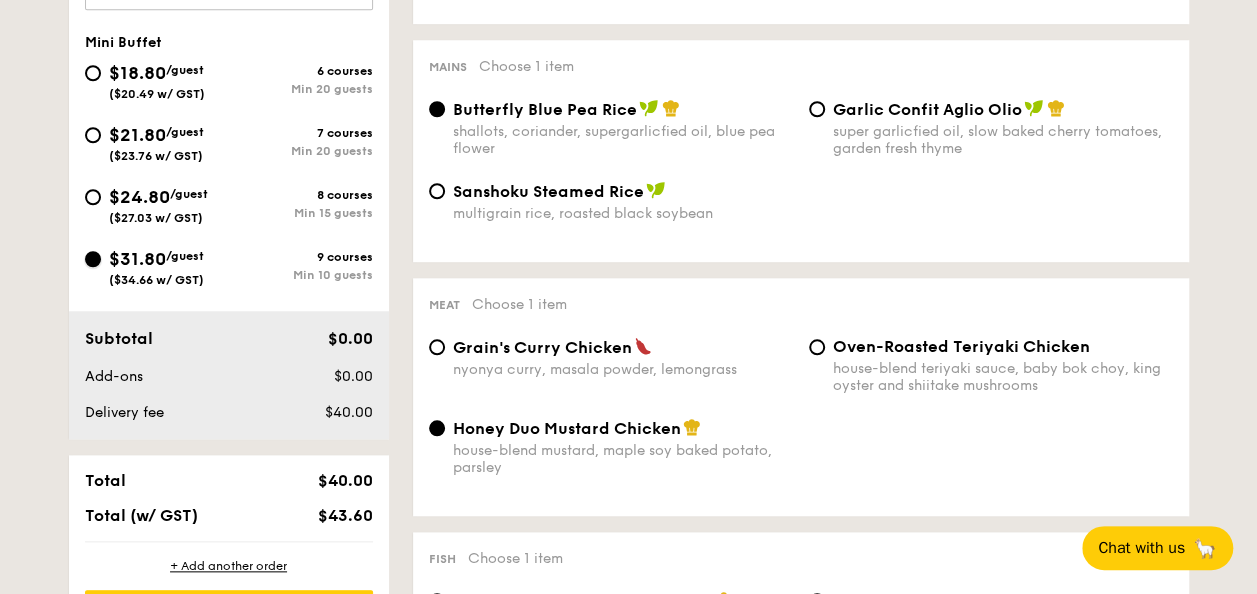 radio on "true" 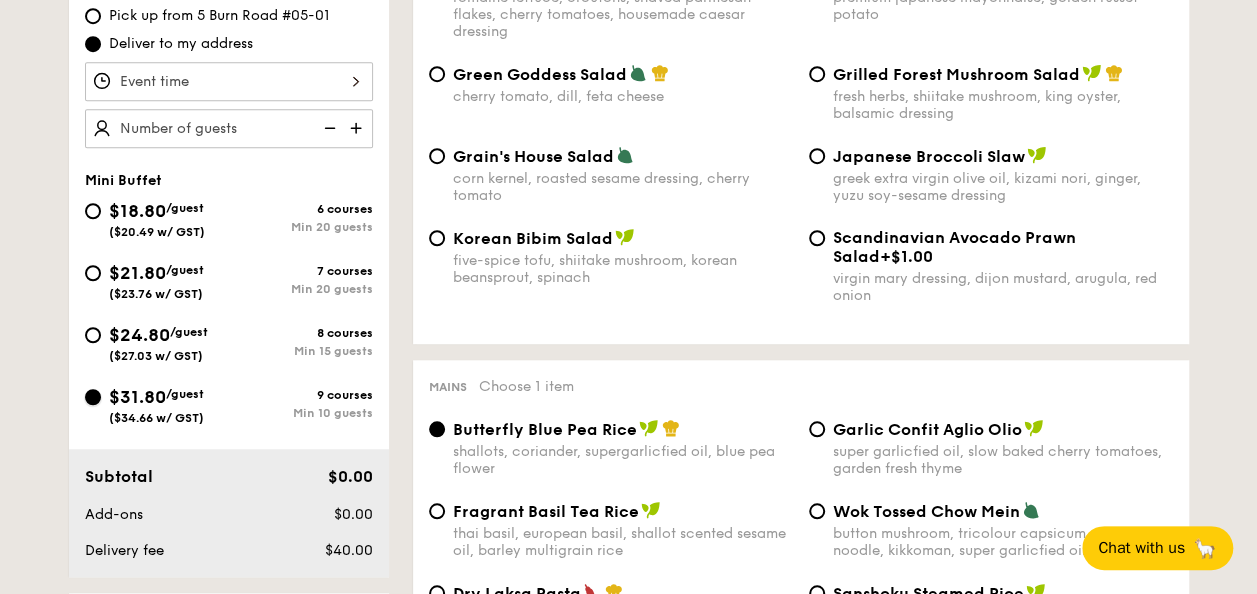 scroll, scrollTop: 0, scrollLeft: 0, axis: both 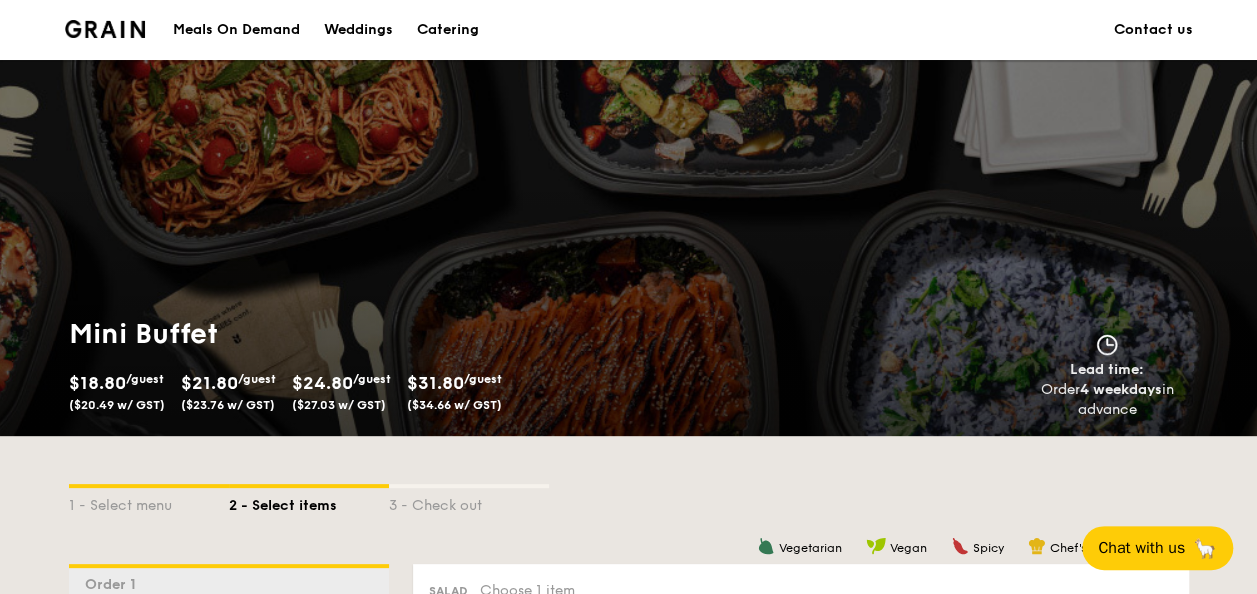 click on "Catering" at bounding box center (448, 30) 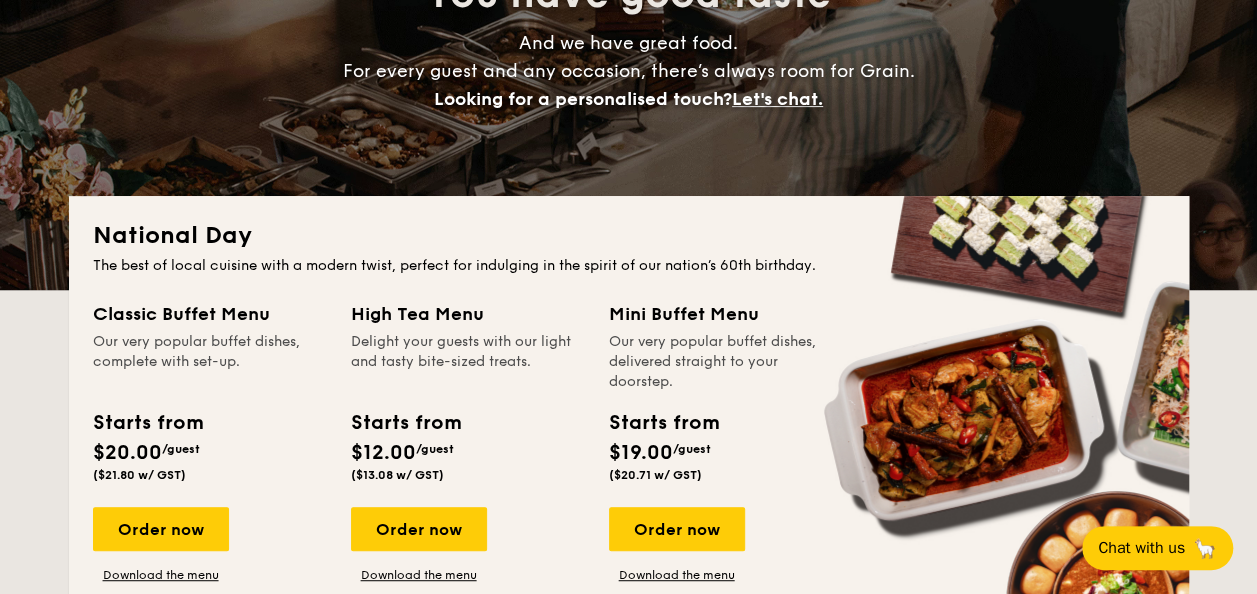 scroll, scrollTop: 422, scrollLeft: 0, axis: vertical 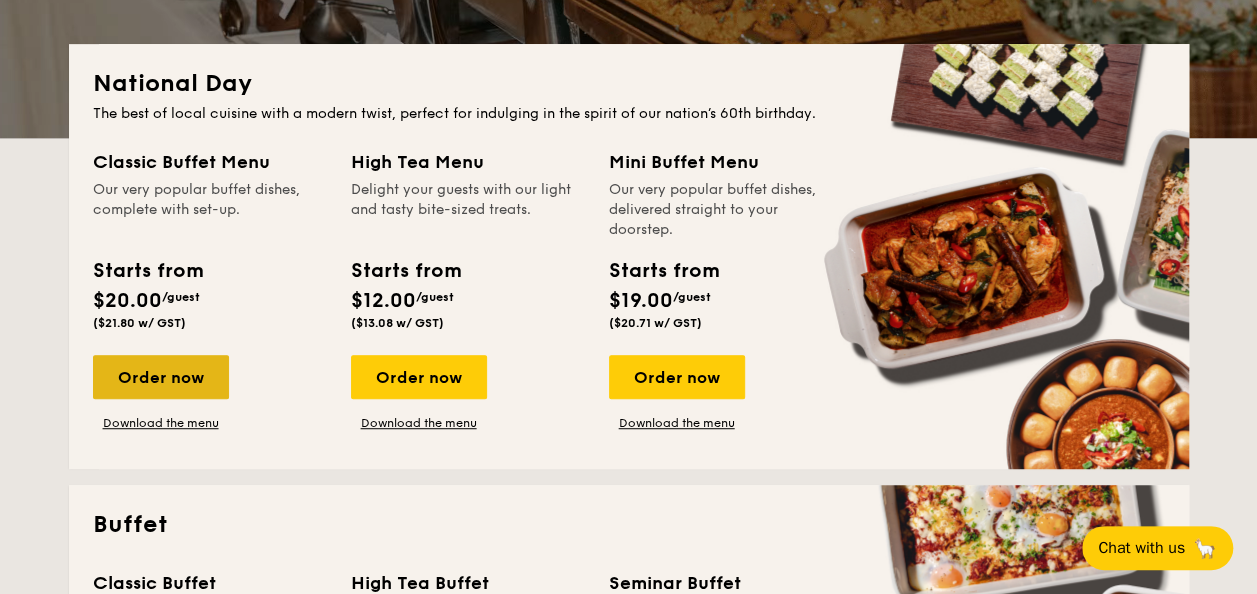 click on "Order now" at bounding box center [161, 377] 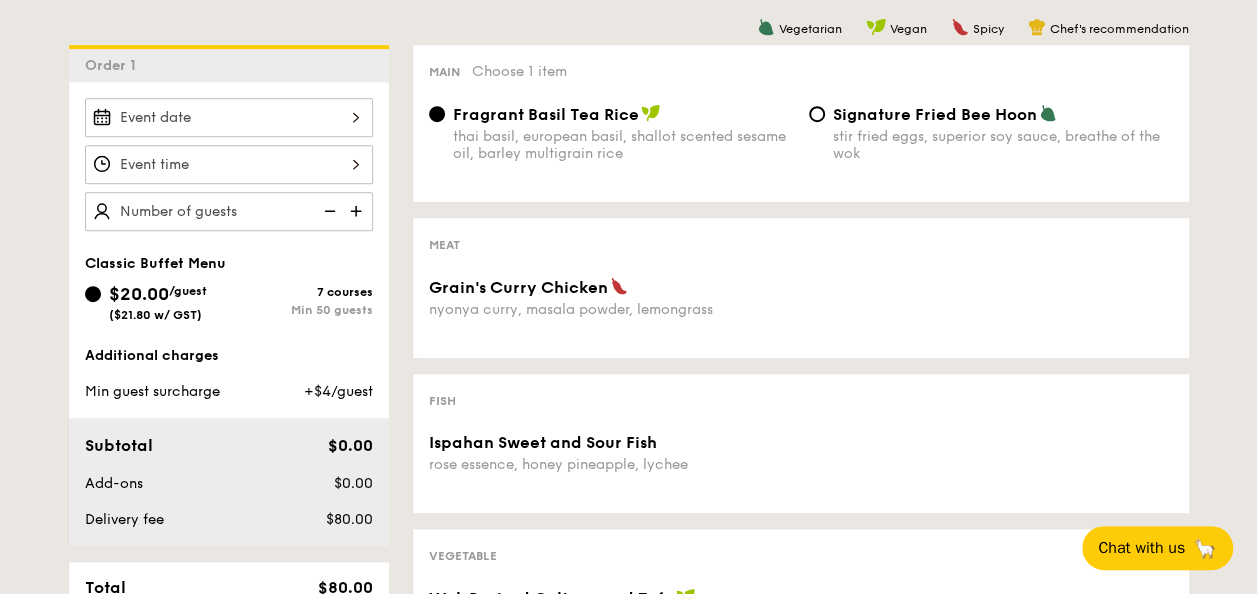 scroll, scrollTop: 0, scrollLeft: 0, axis: both 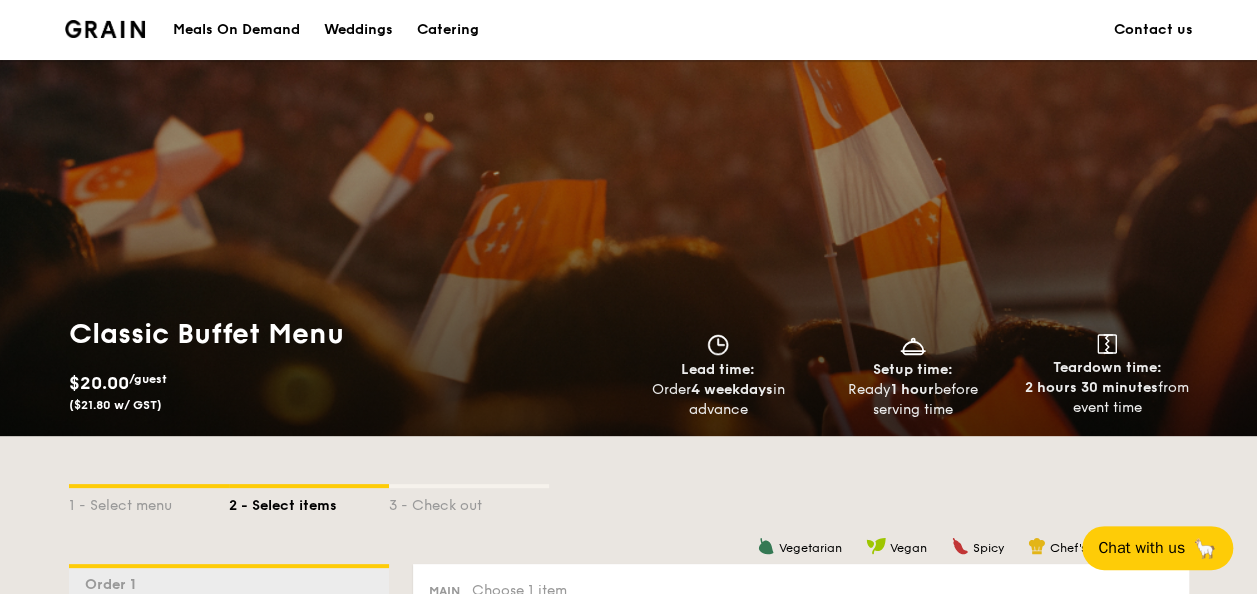 click on "Meals On Demand" at bounding box center (236, 30) 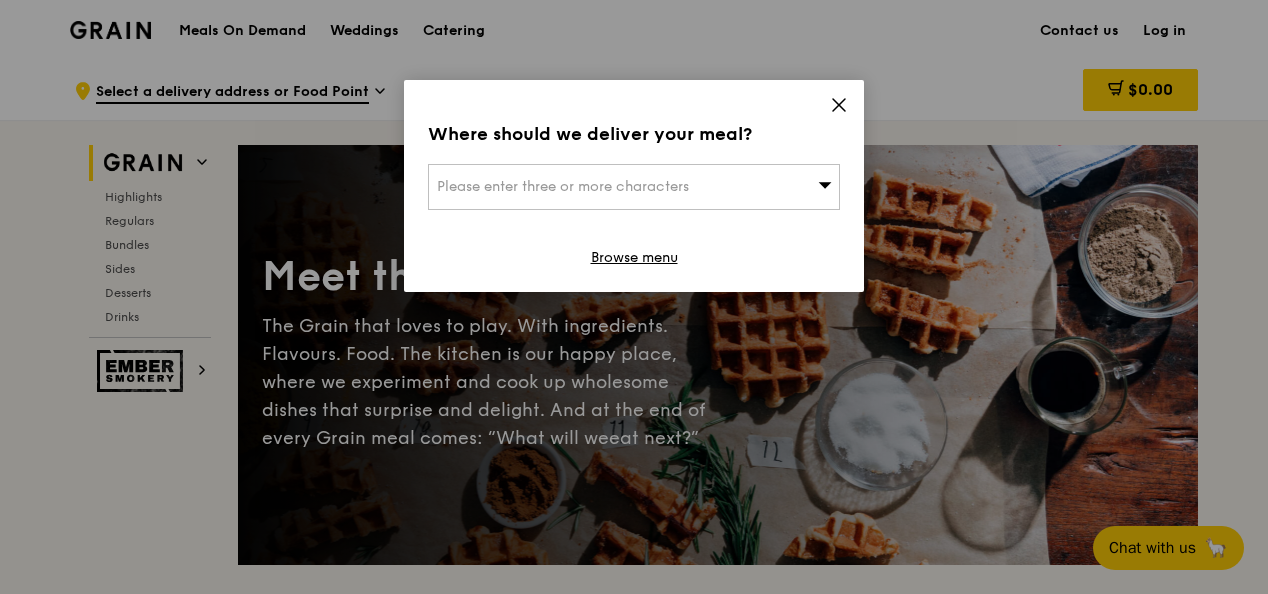 scroll, scrollTop: 0, scrollLeft: 0, axis: both 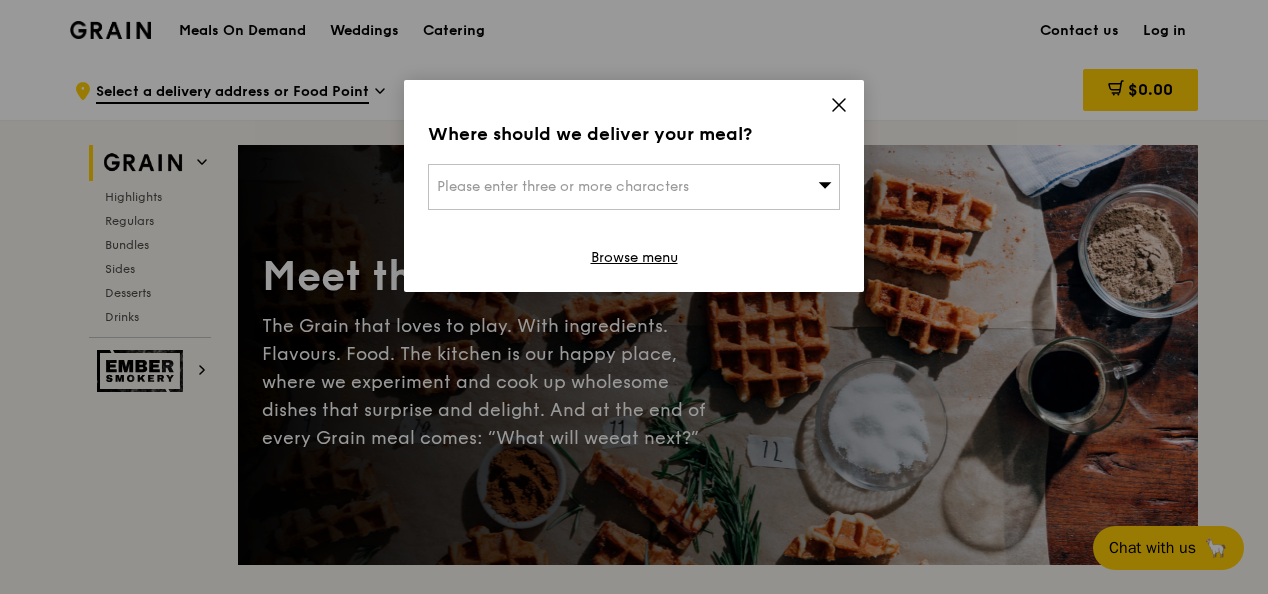 click 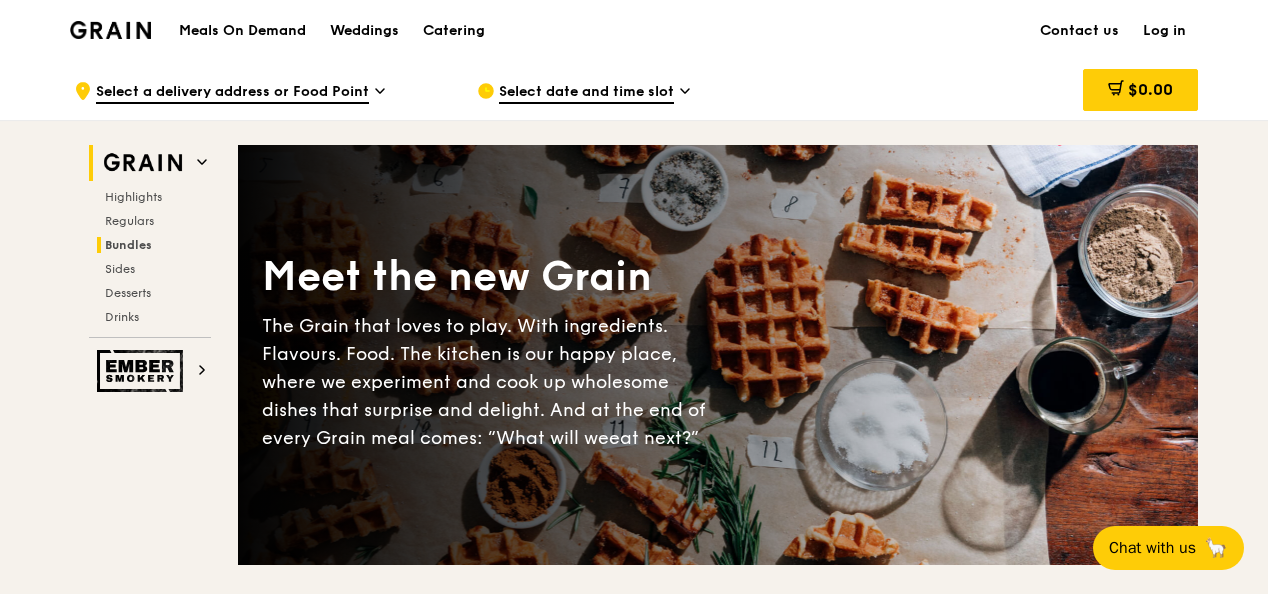 click on "Bundles" at bounding box center [128, 245] 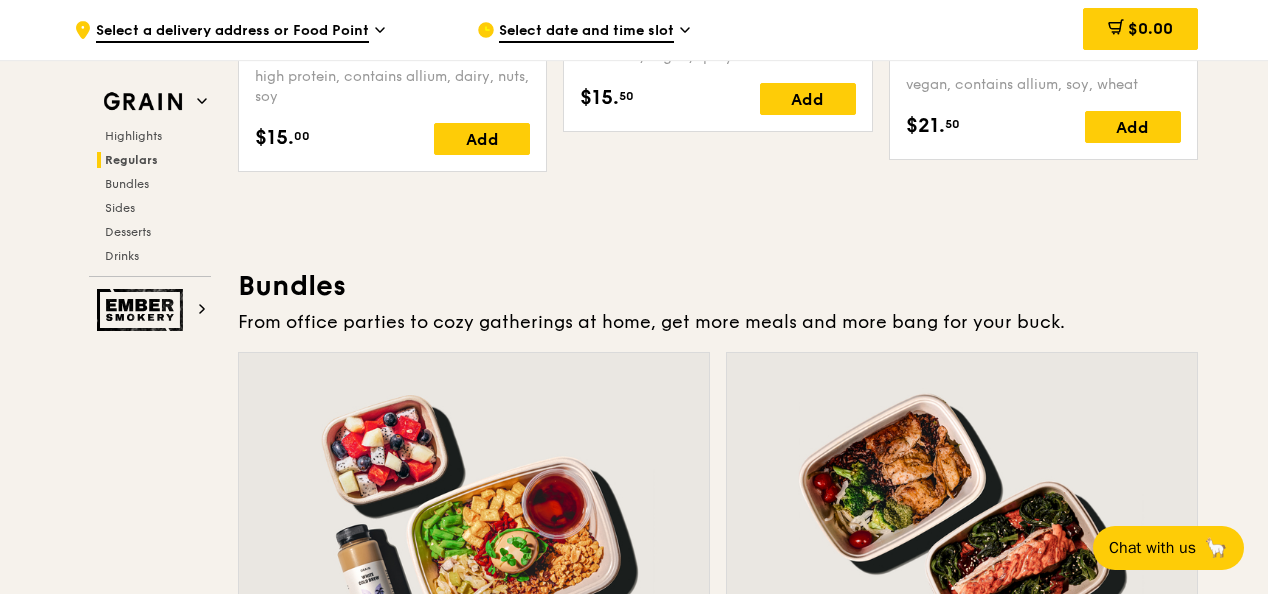 scroll, scrollTop: 2849, scrollLeft: 0, axis: vertical 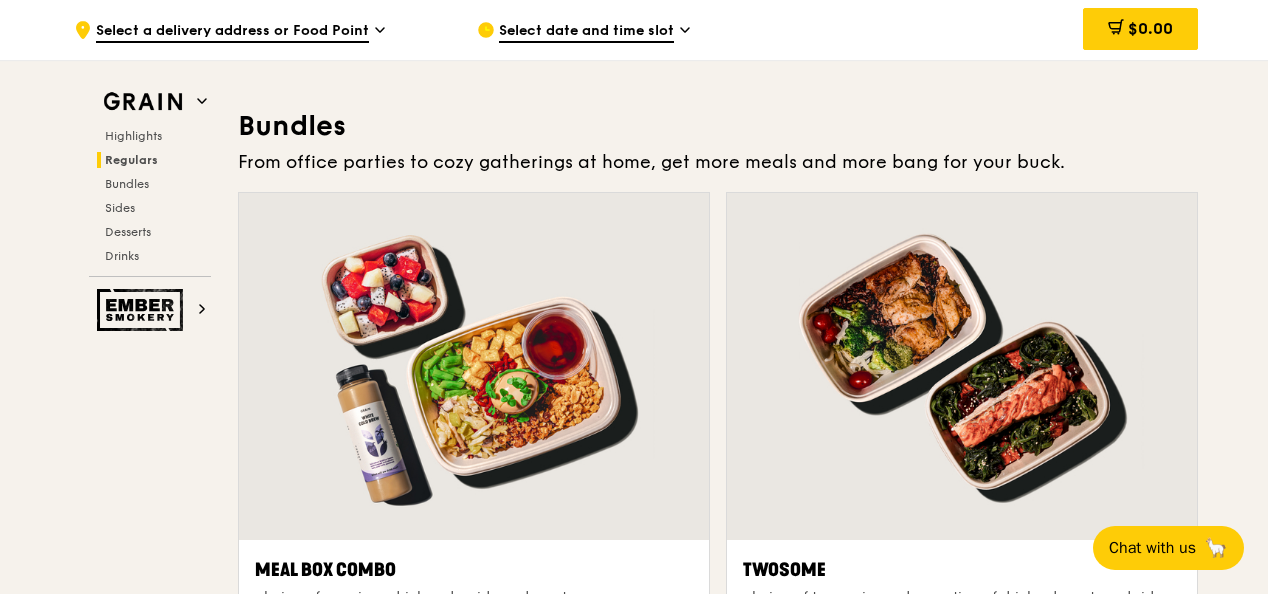 click on "Regulars" at bounding box center (131, 160) 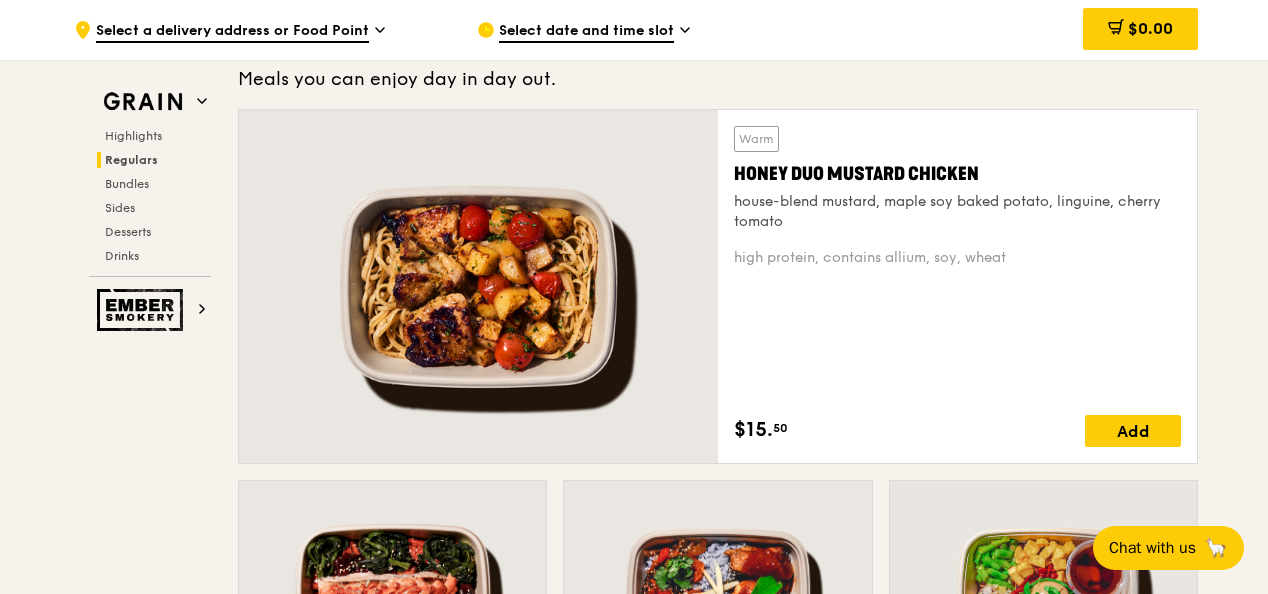 scroll, scrollTop: 1313, scrollLeft: 0, axis: vertical 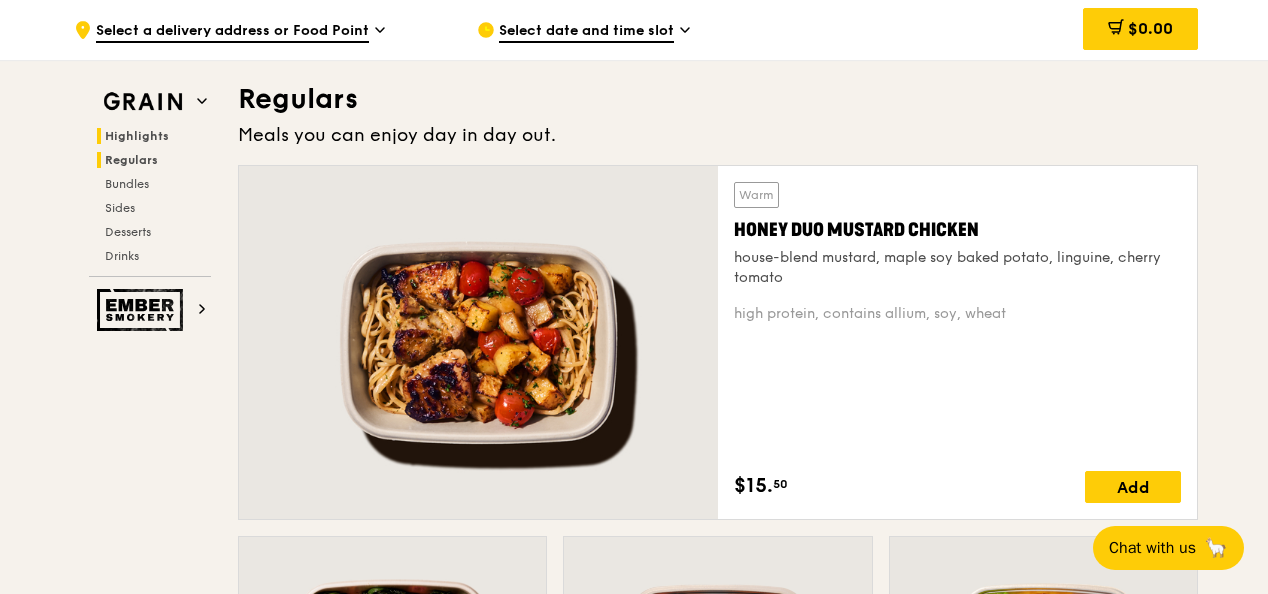click on "Highlights" at bounding box center (137, 136) 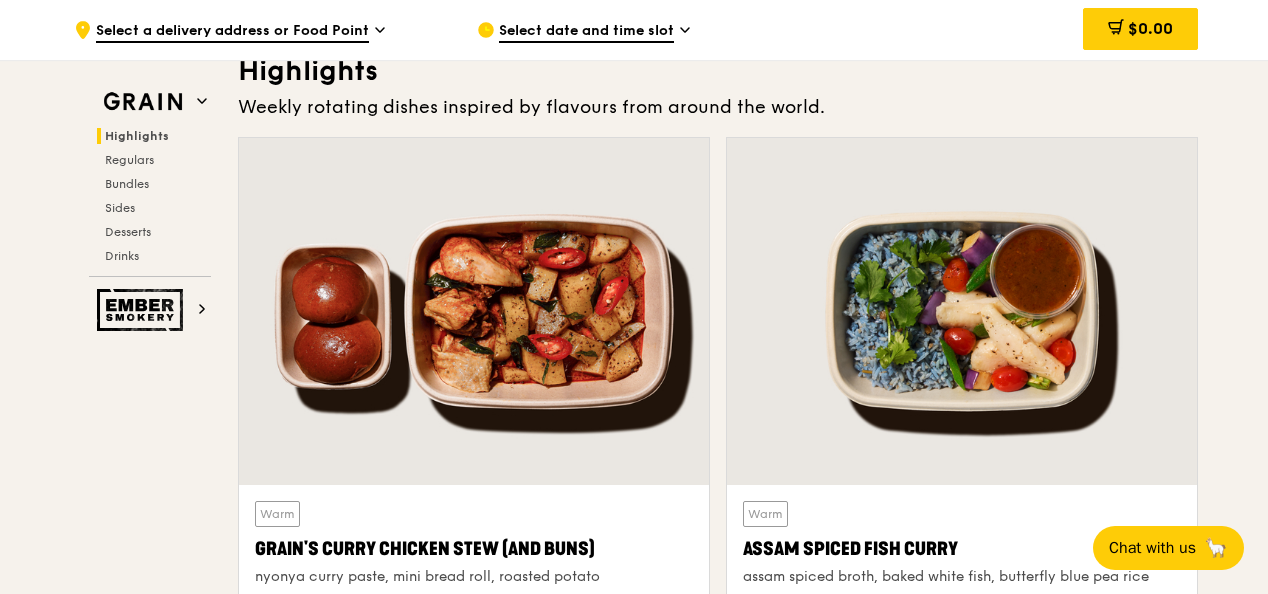 scroll, scrollTop: 564, scrollLeft: 0, axis: vertical 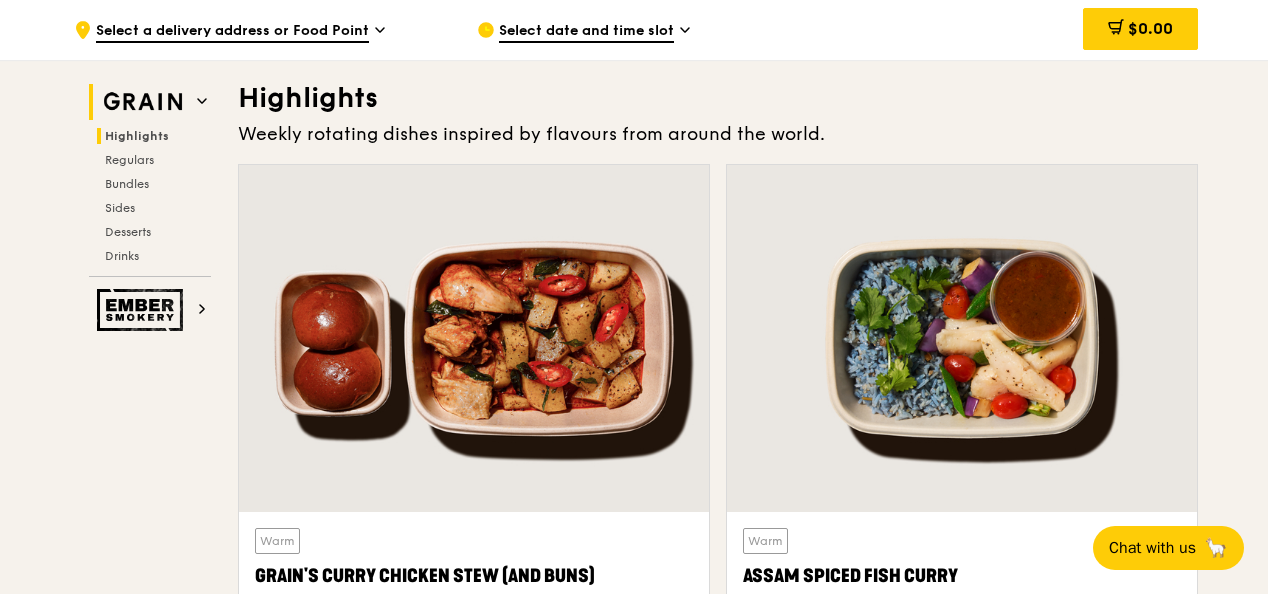 click 